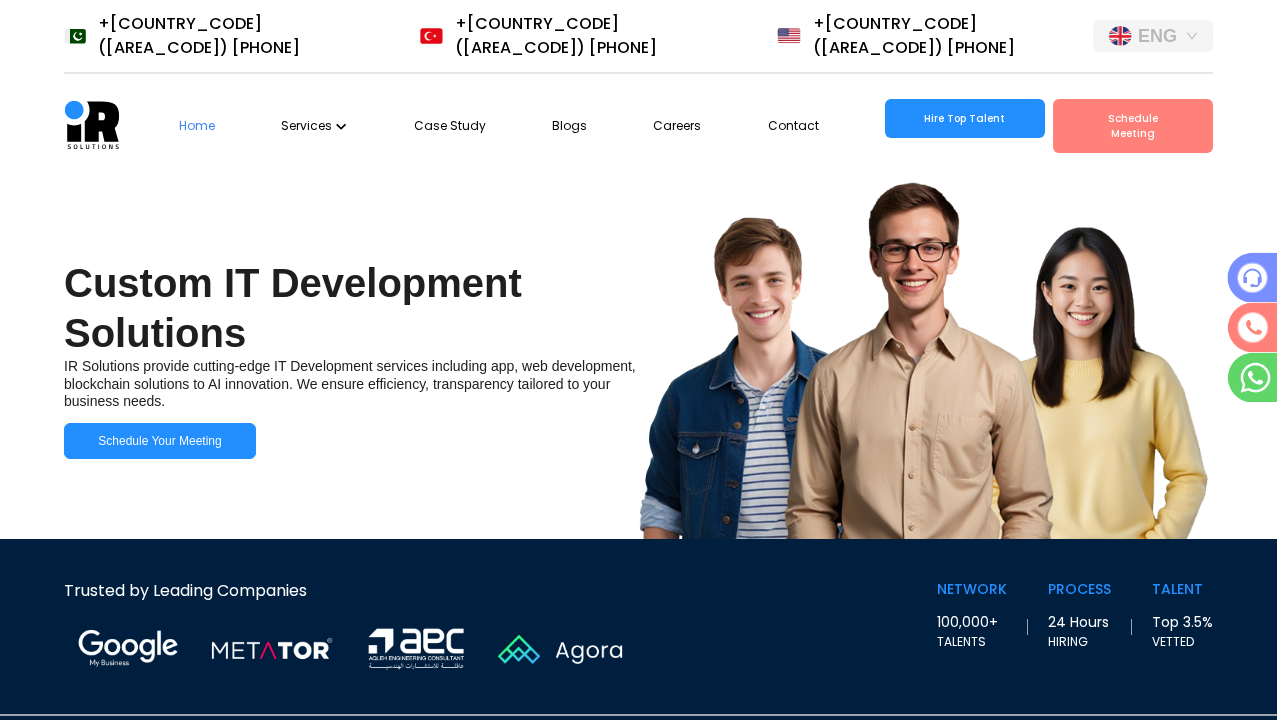 scroll, scrollTop: 0, scrollLeft: 0, axis: both 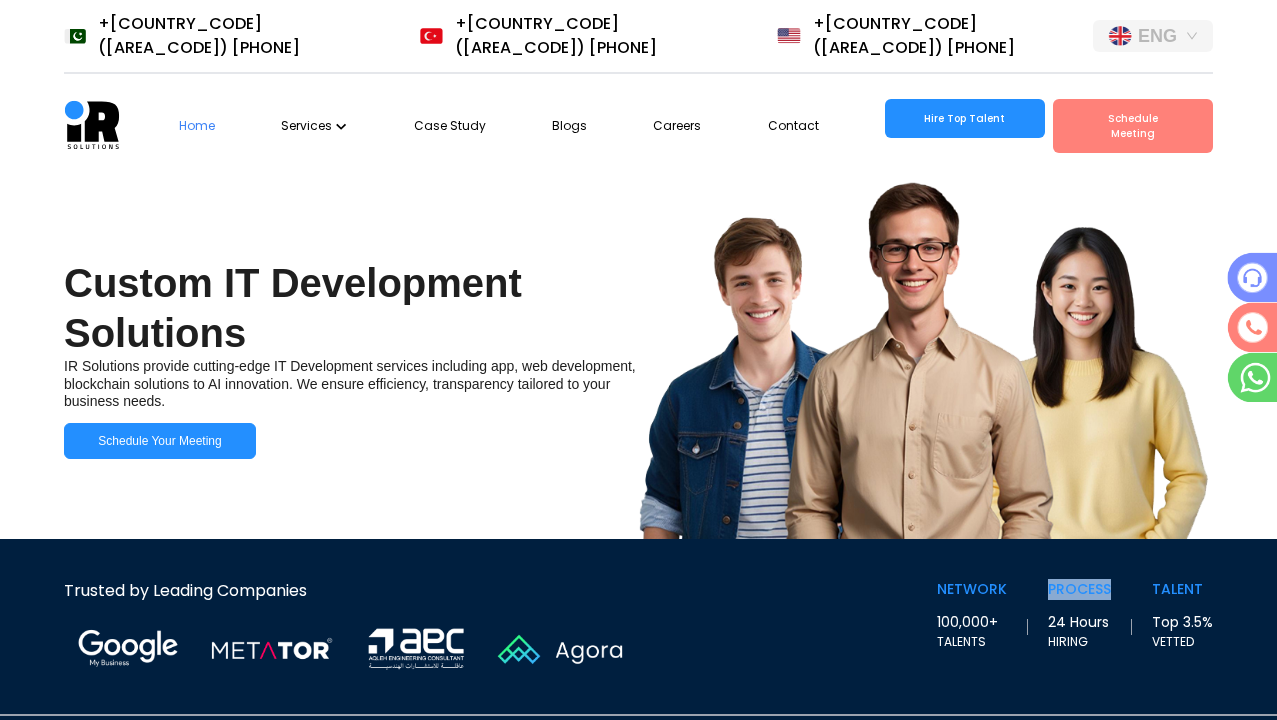 click on "TALENT" at bounding box center [972, 589] 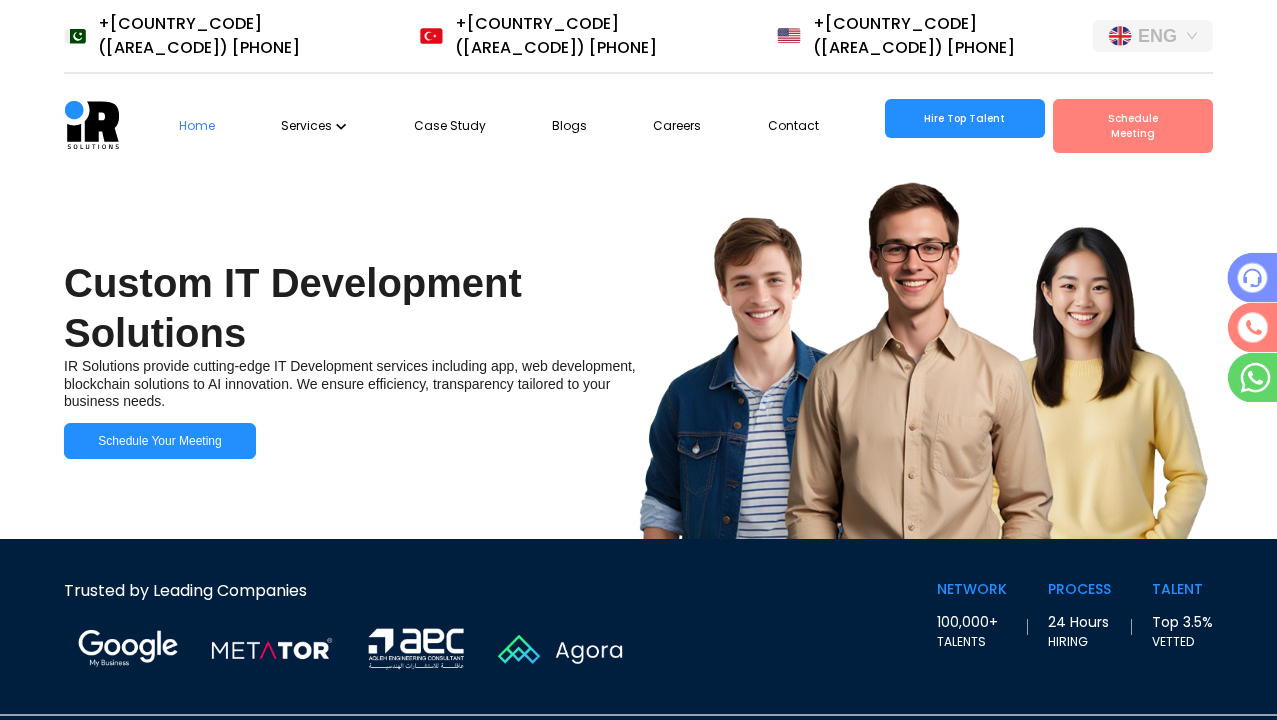 click on "VETTED" at bounding box center (972, 642) 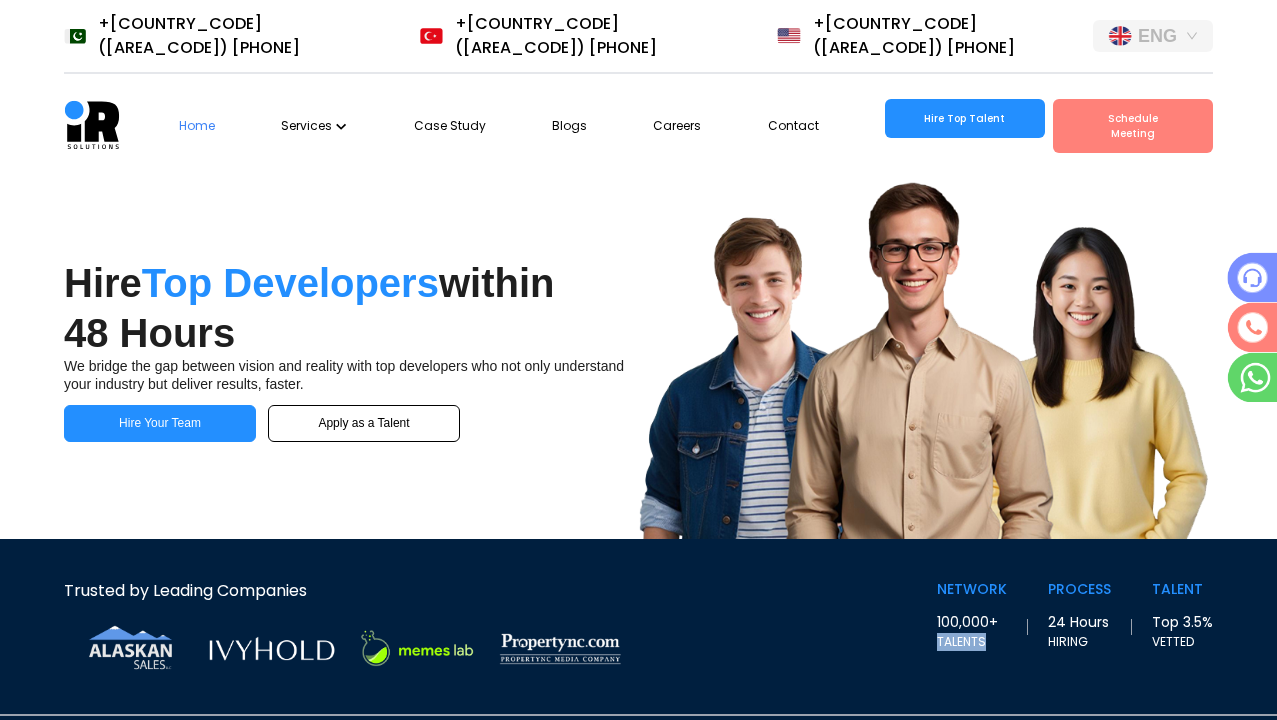 scroll, scrollTop: 0, scrollLeft: 36, axis: horizontal 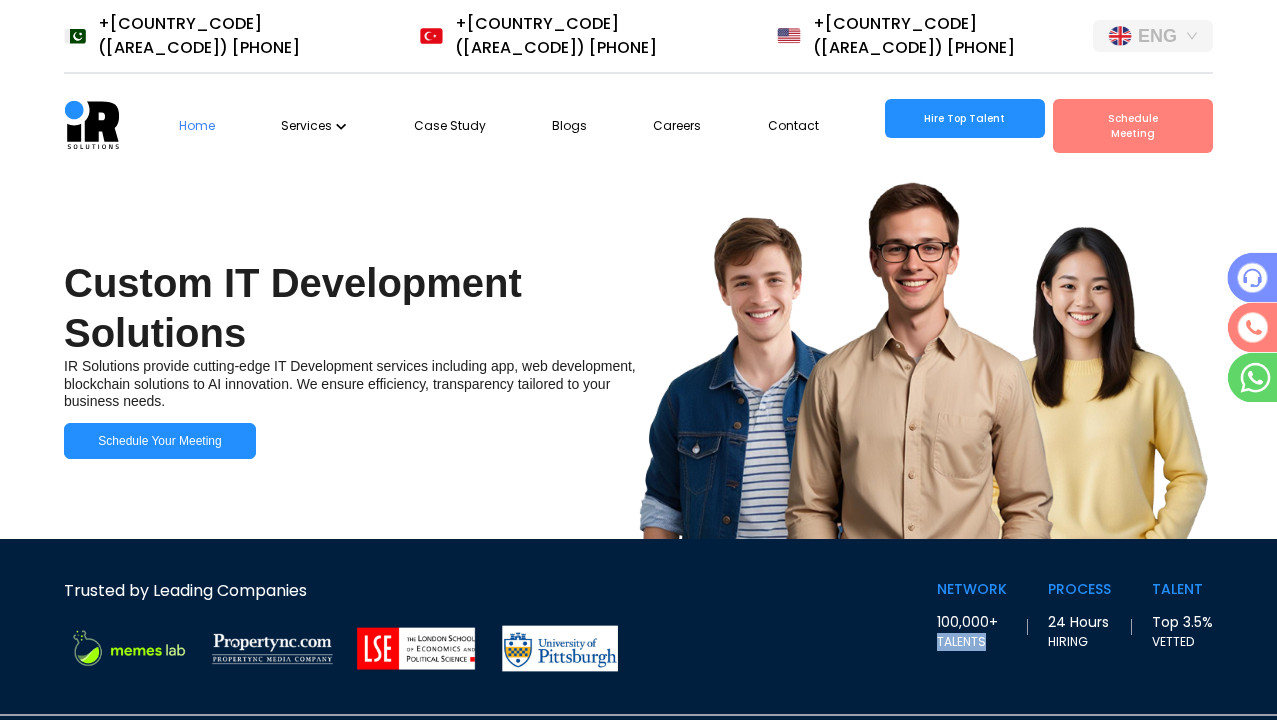 click at bounding box center [416, 648] 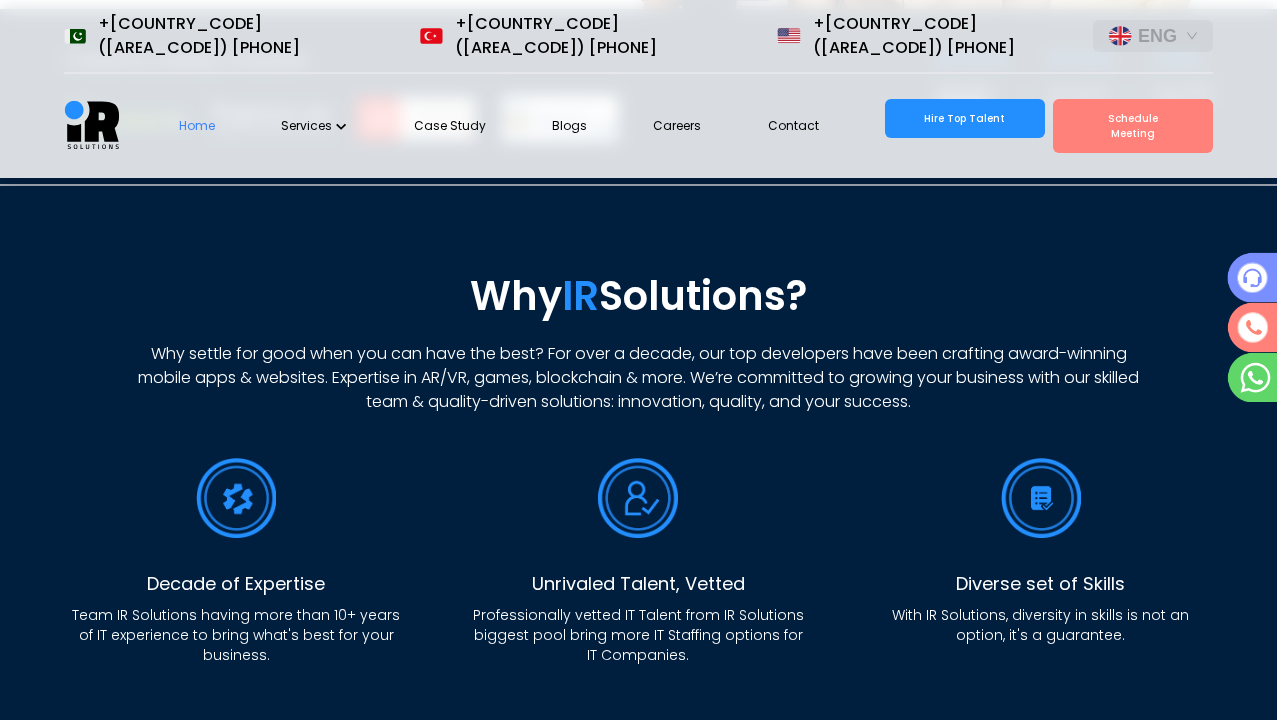 click on "Why  IR  Solutions?" at bounding box center (638, 296) 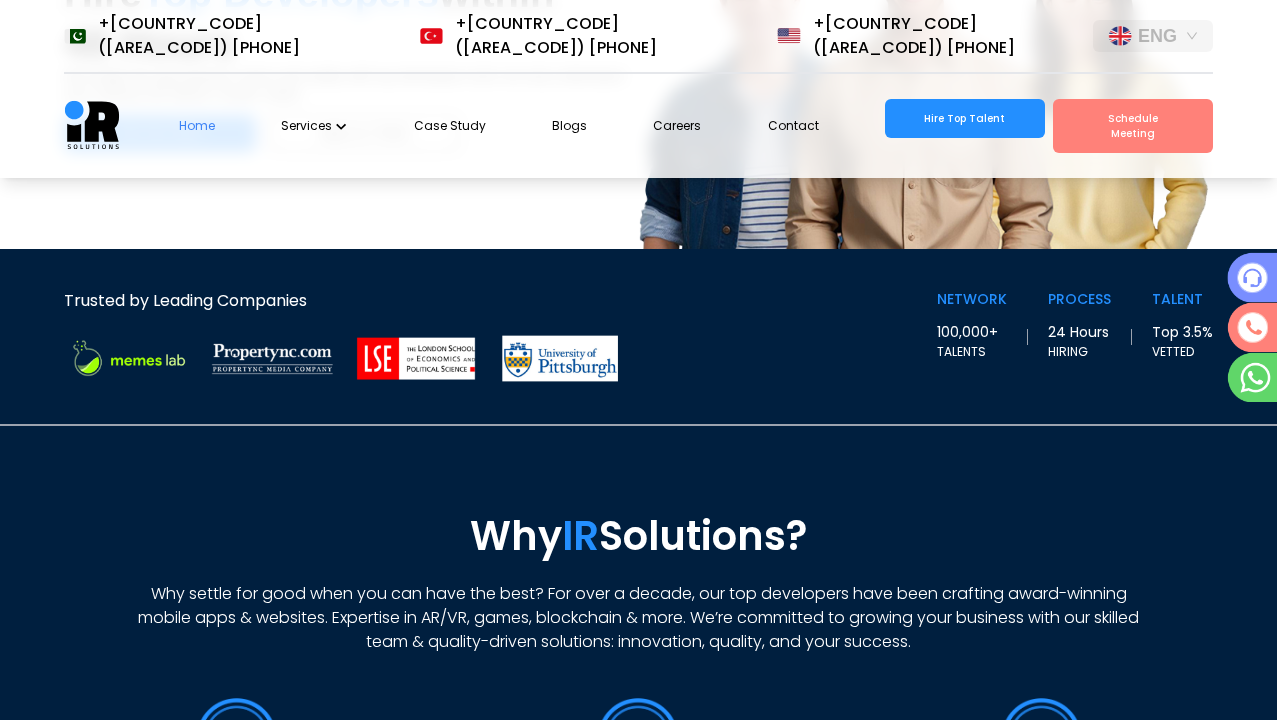 click on "Why  IR  Solutions?" at bounding box center (638, 536) 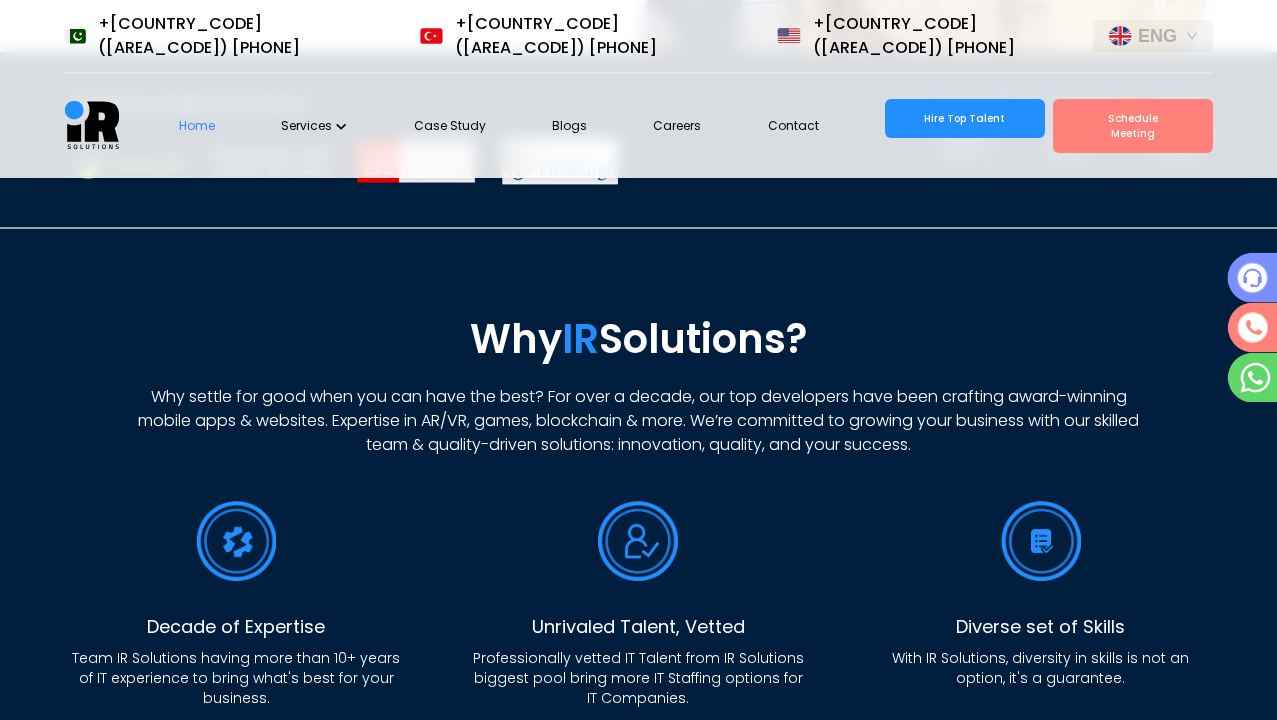scroll, scrollTop: 284, scrollLeft: 0, axis: vertical 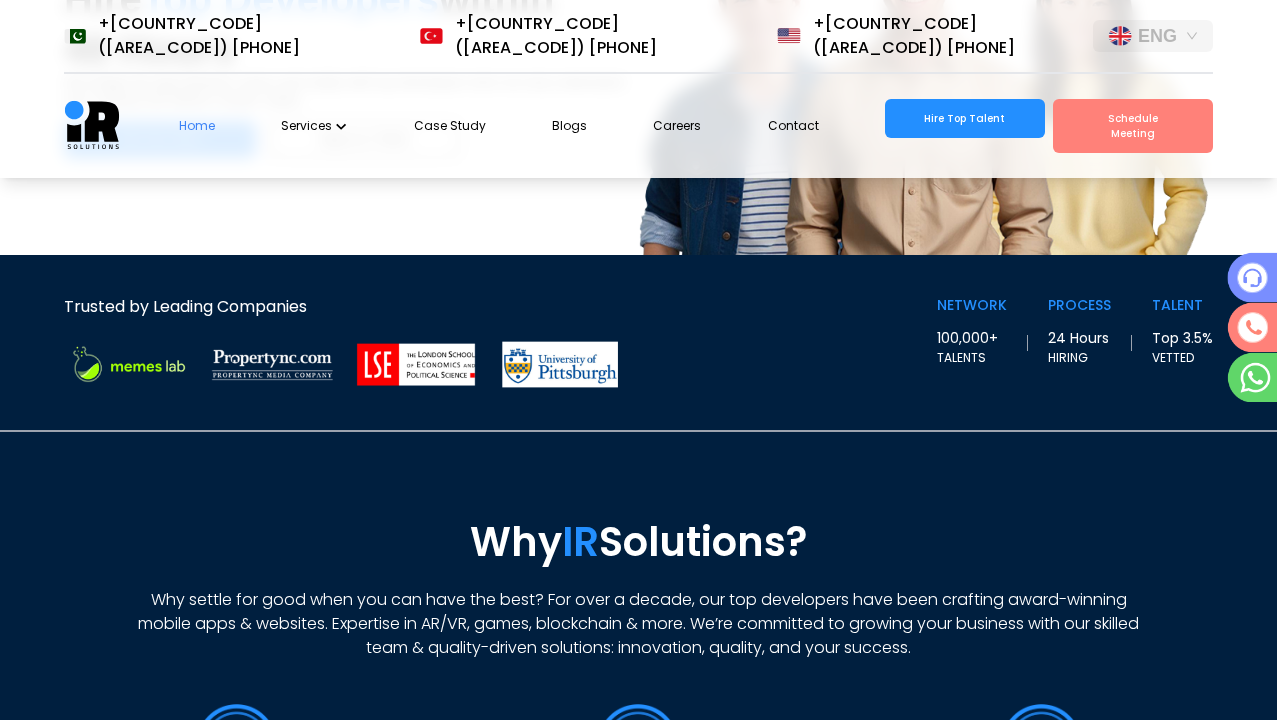 click on "Why settle for good when you can have the best? For over a decade, our top developers have been crafting award-winning mobile apps & websites. Expertise in AR/VR, games, blockchain & more. We’re committed to growing your business with our skilled team & quality-driven solutions: innovation, quality, and your success." at bounding box center [639, 624] 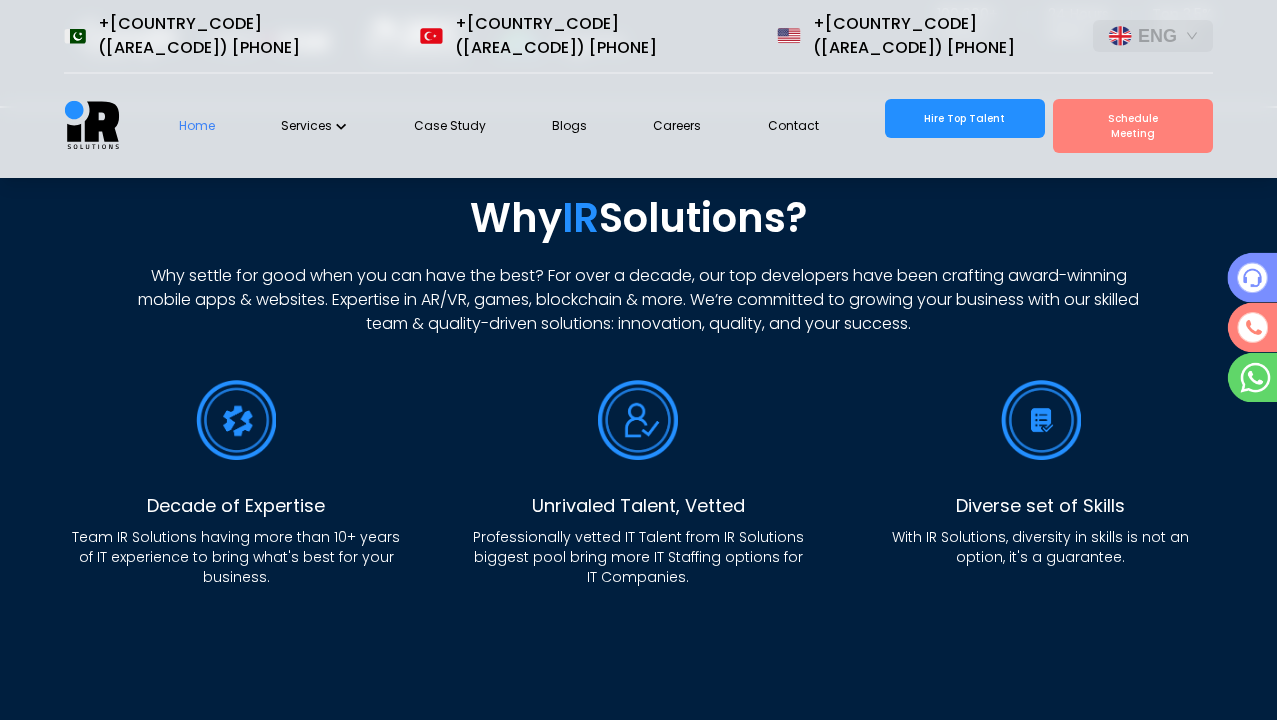 click at bounding box center (236, 420) 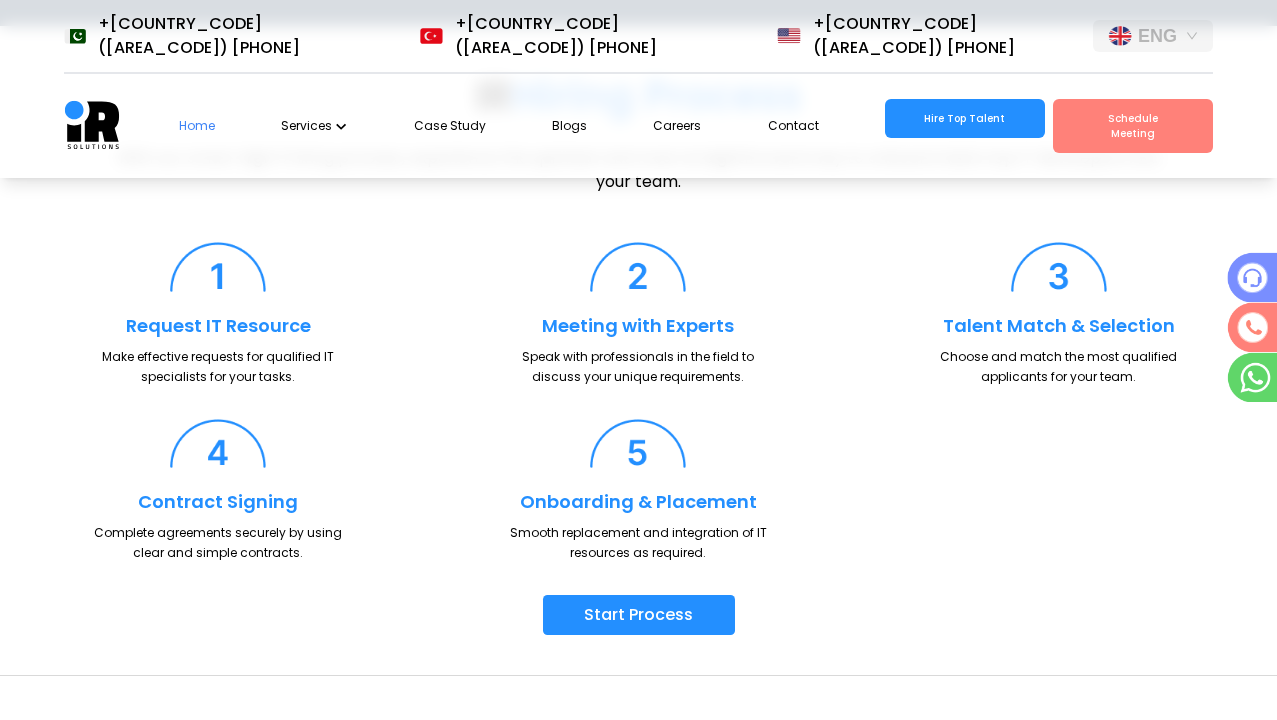 click at bounding box center (218, 267) 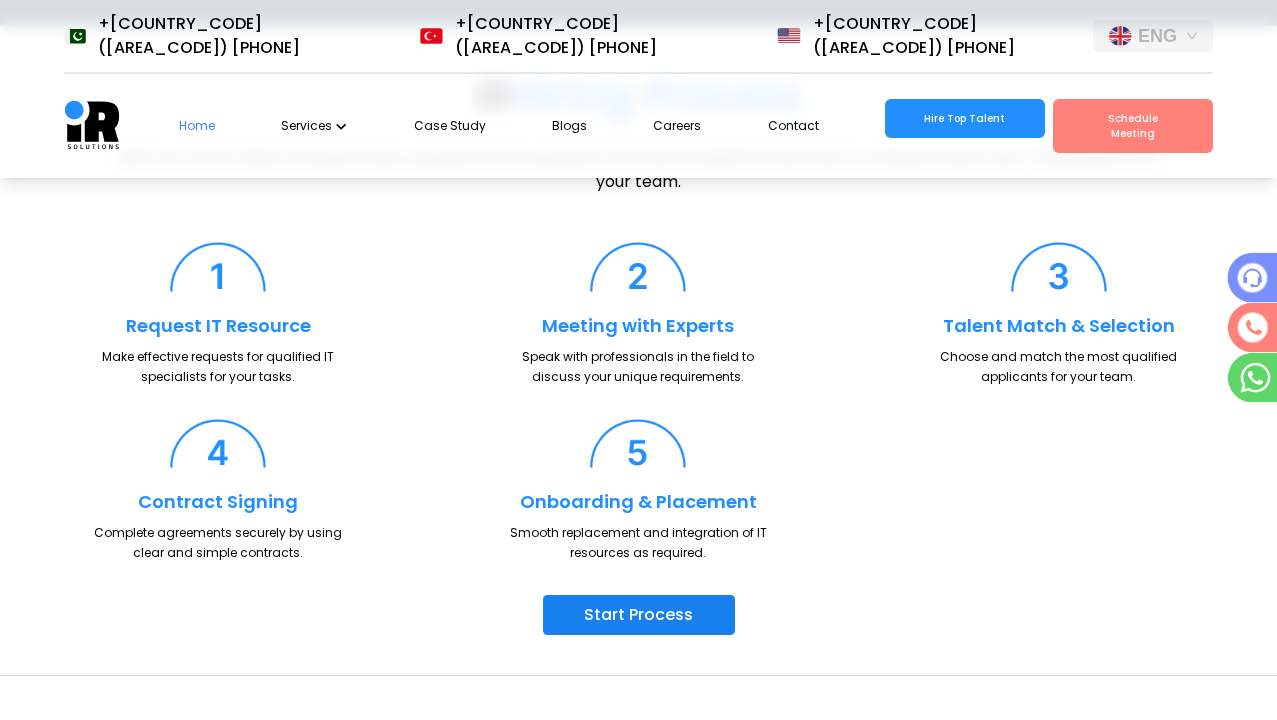 click on "Start Process" at bounding box center (639, 615) 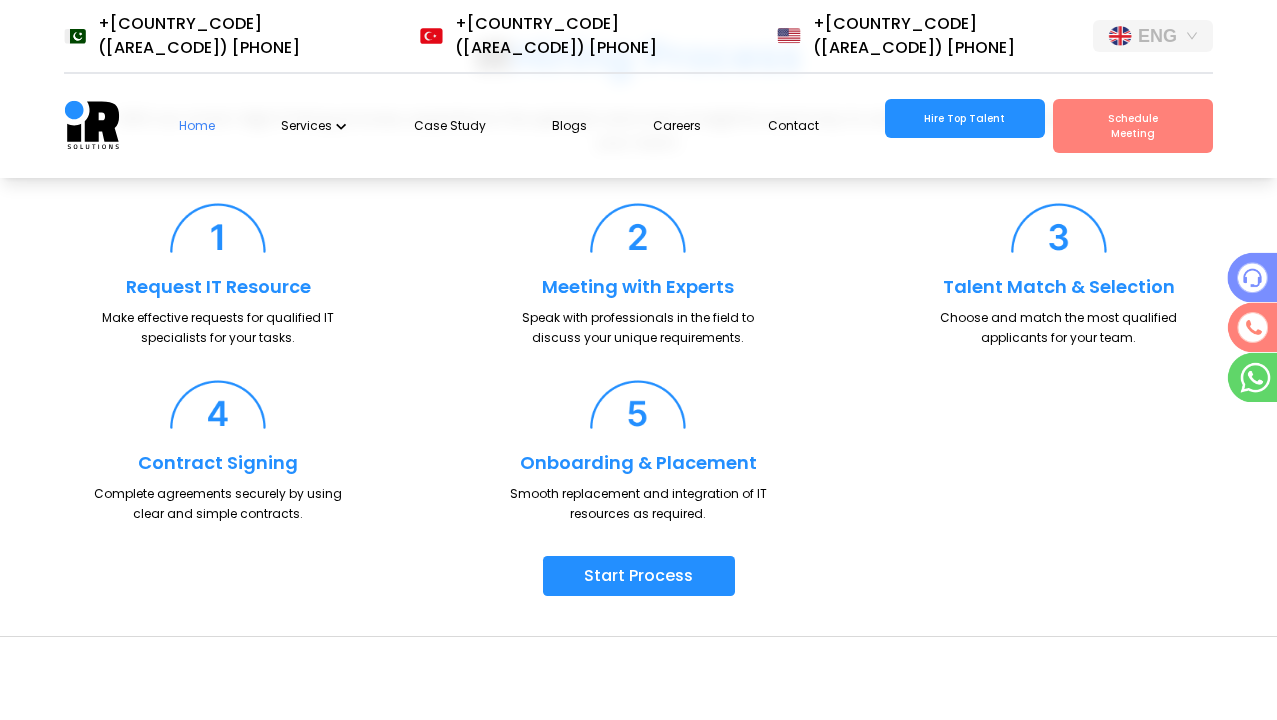 click on "Request Talent" at bounding box center (156, 1225) 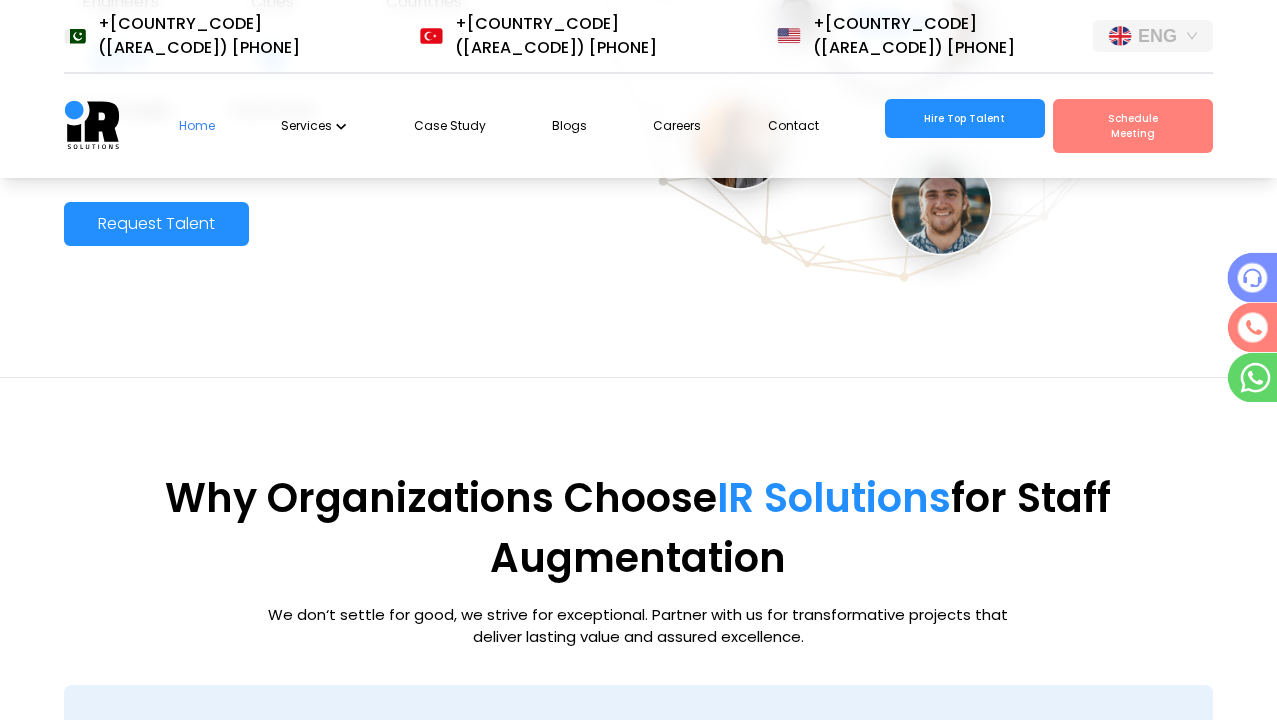click on "With an extensive IT talent pool, IR Solutions brings the IT resource hired for your business within 48 hours." at bounding box center (437, 817) 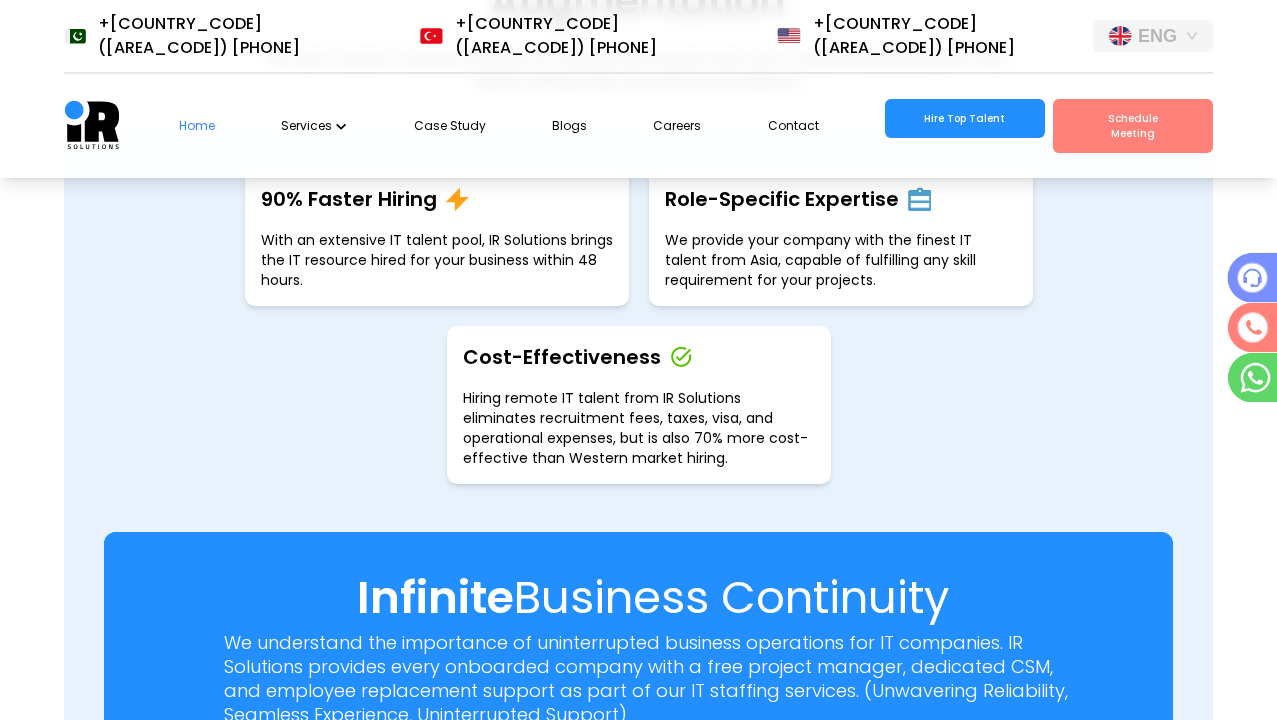 click on "Role-Specific Expertise" at bounding box center [349, 199] 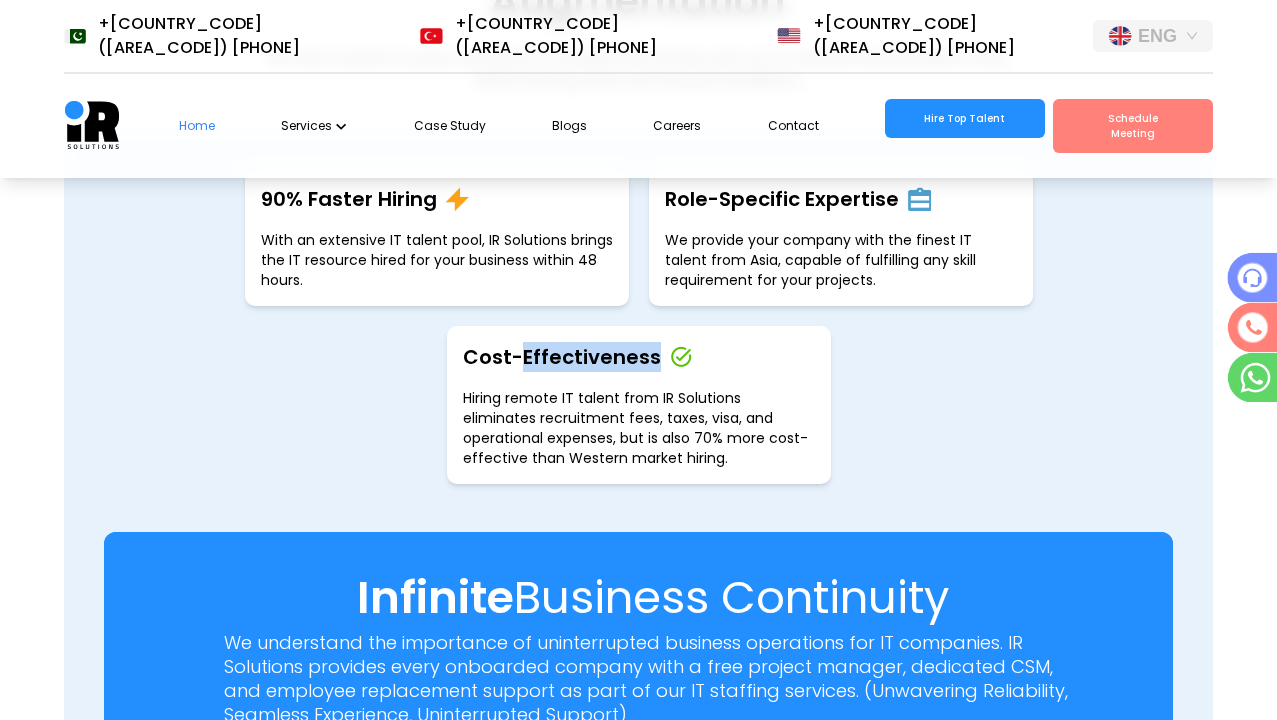 click at bounding box center [639, 878] 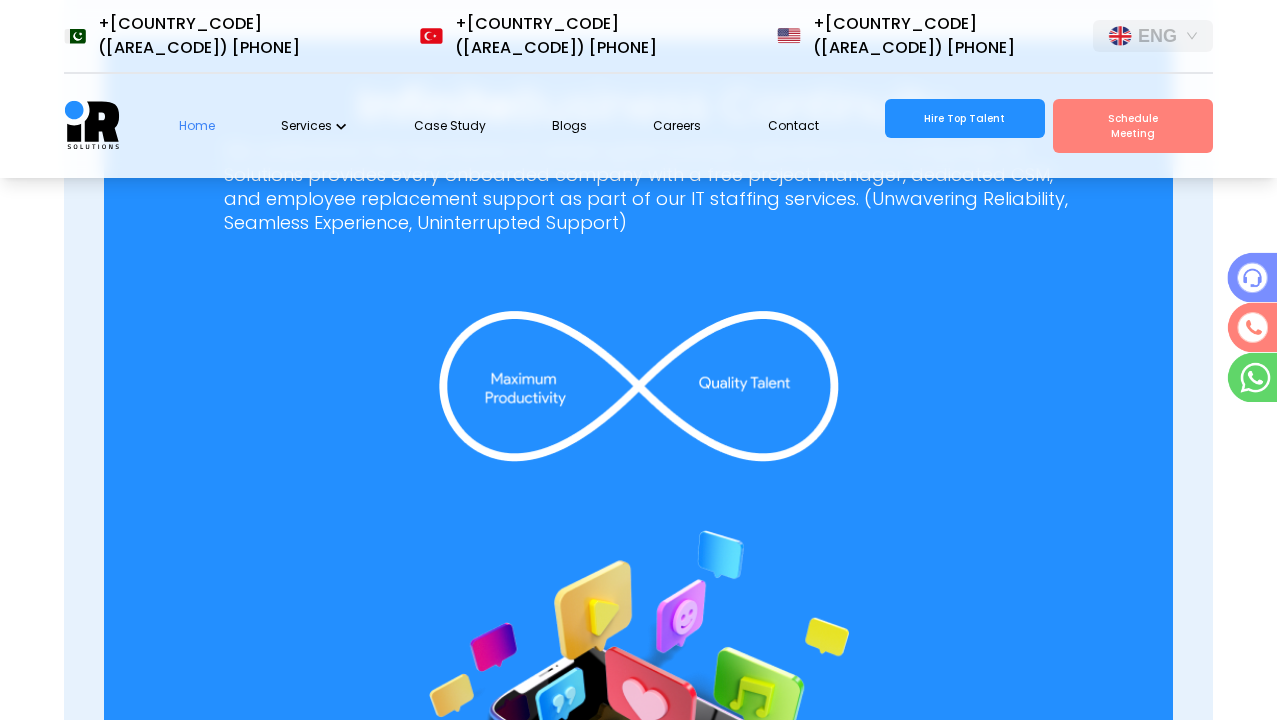 click on "Hire Developers" at bounding box center (639, 1164) 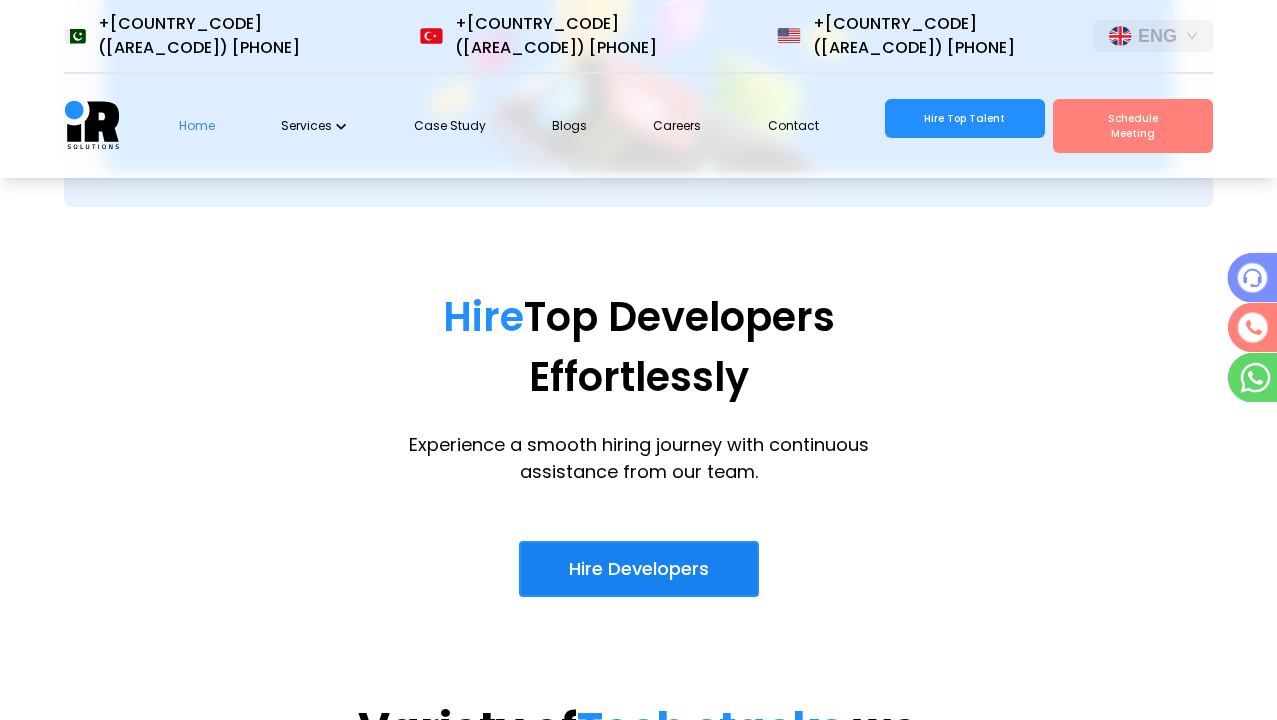scroll, scrollTop: 0, scrollLeft: 36, axis: horizontal 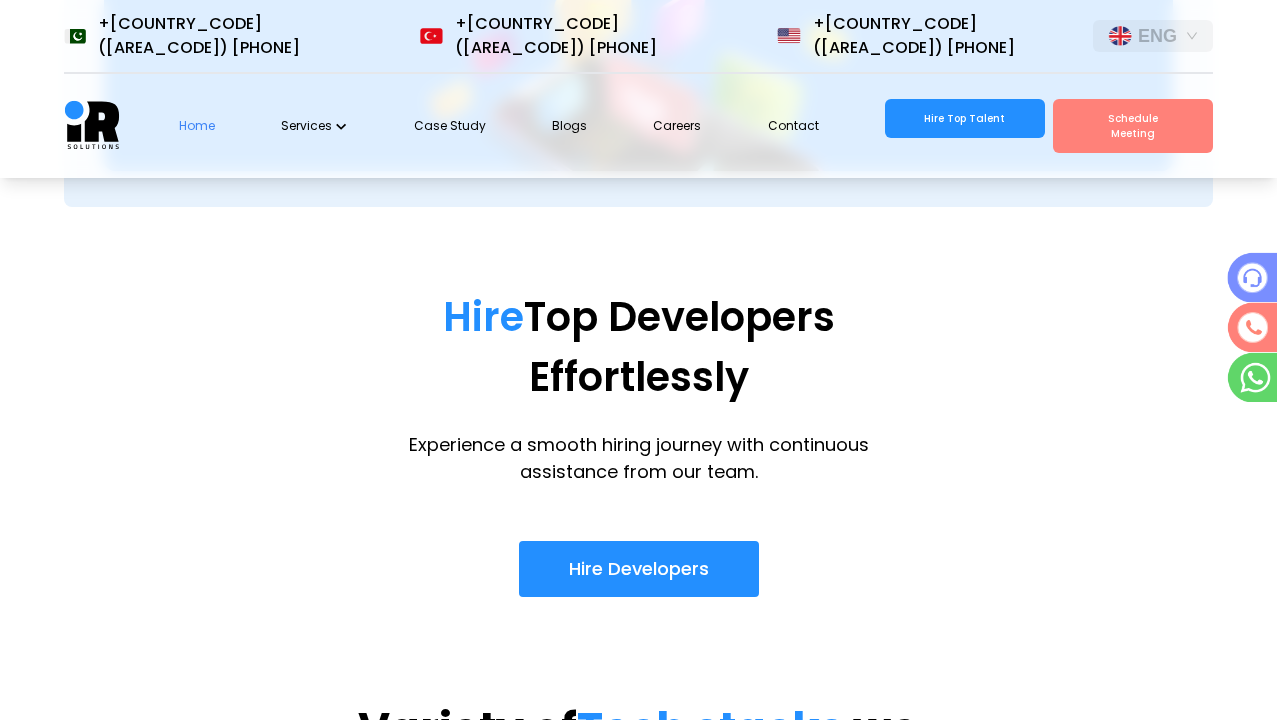 click on "Frontend" at bounding box center (558, 984) 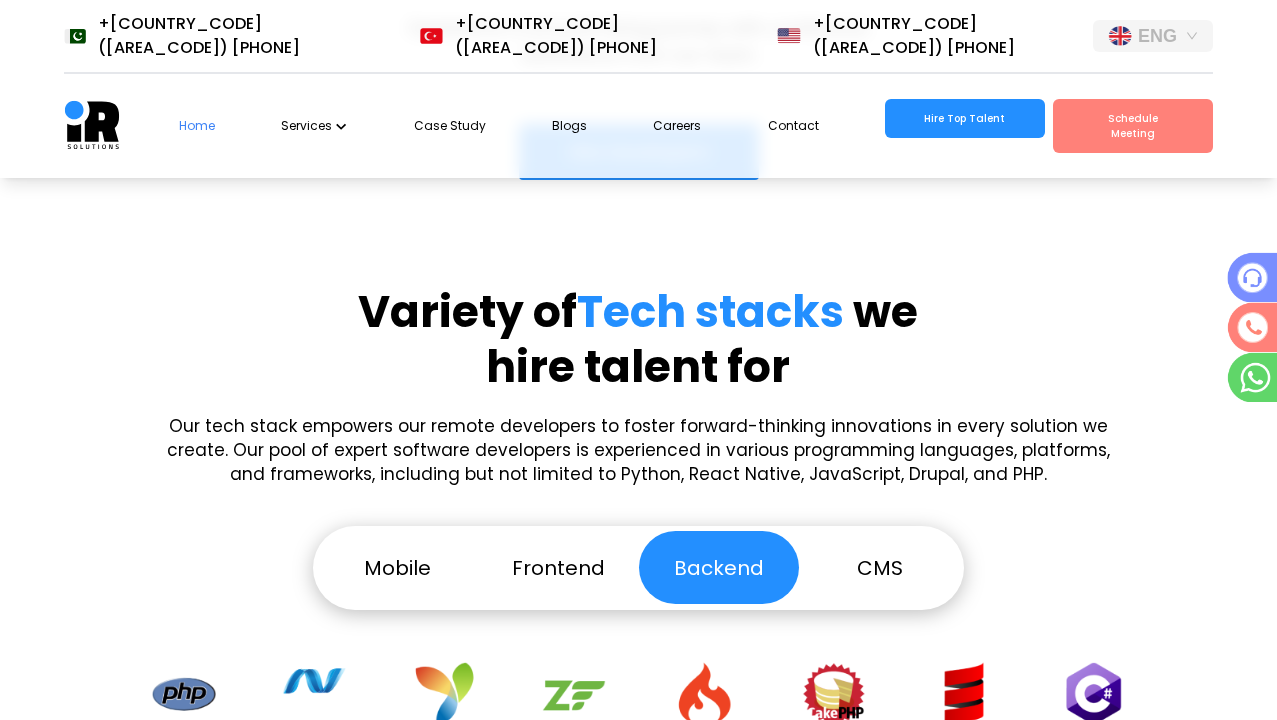 click on "CMS" at bounding box center [879, 567] 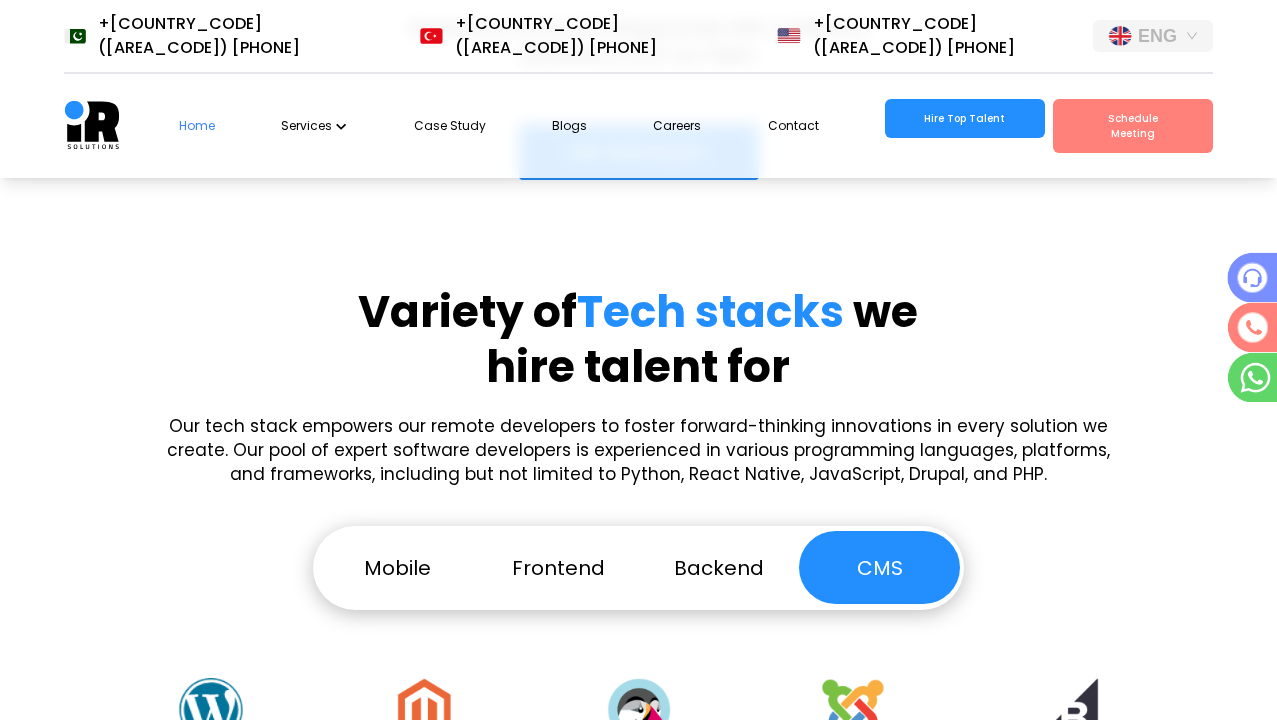 scroll, scrollTop: 5410, scrollLeft: 0, axis: vertical 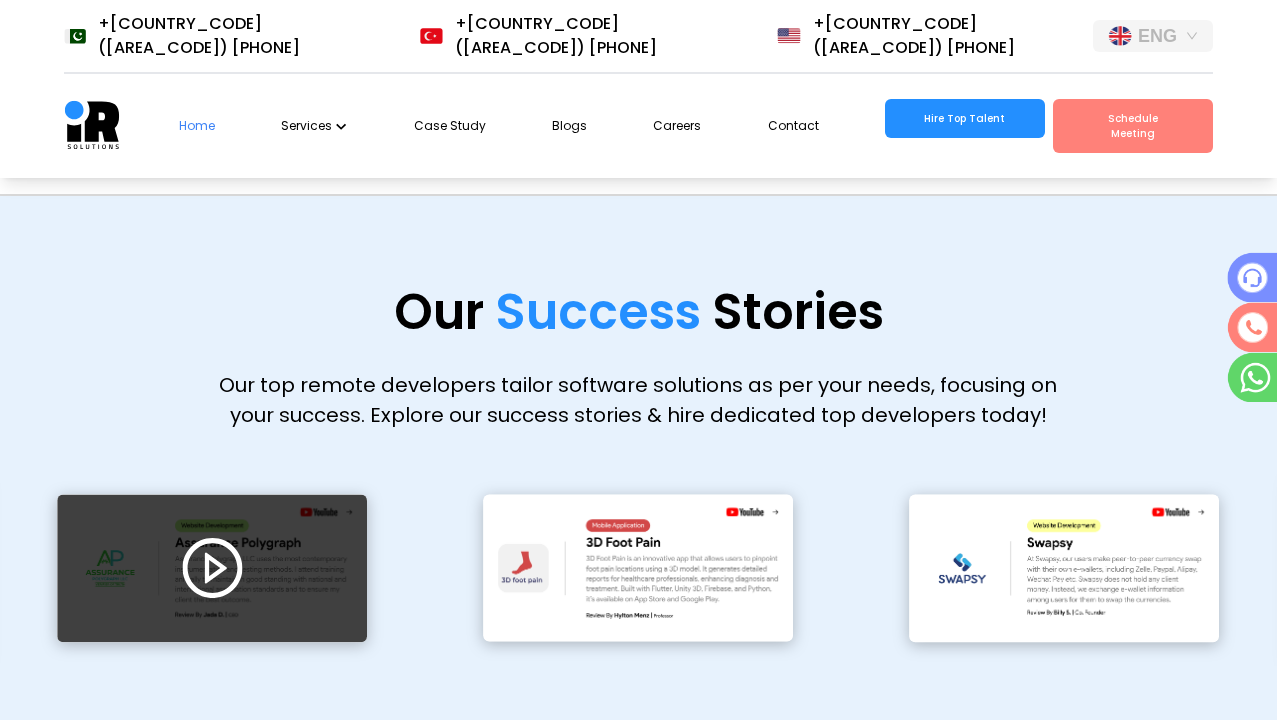 click at bounding box center [212, 568] 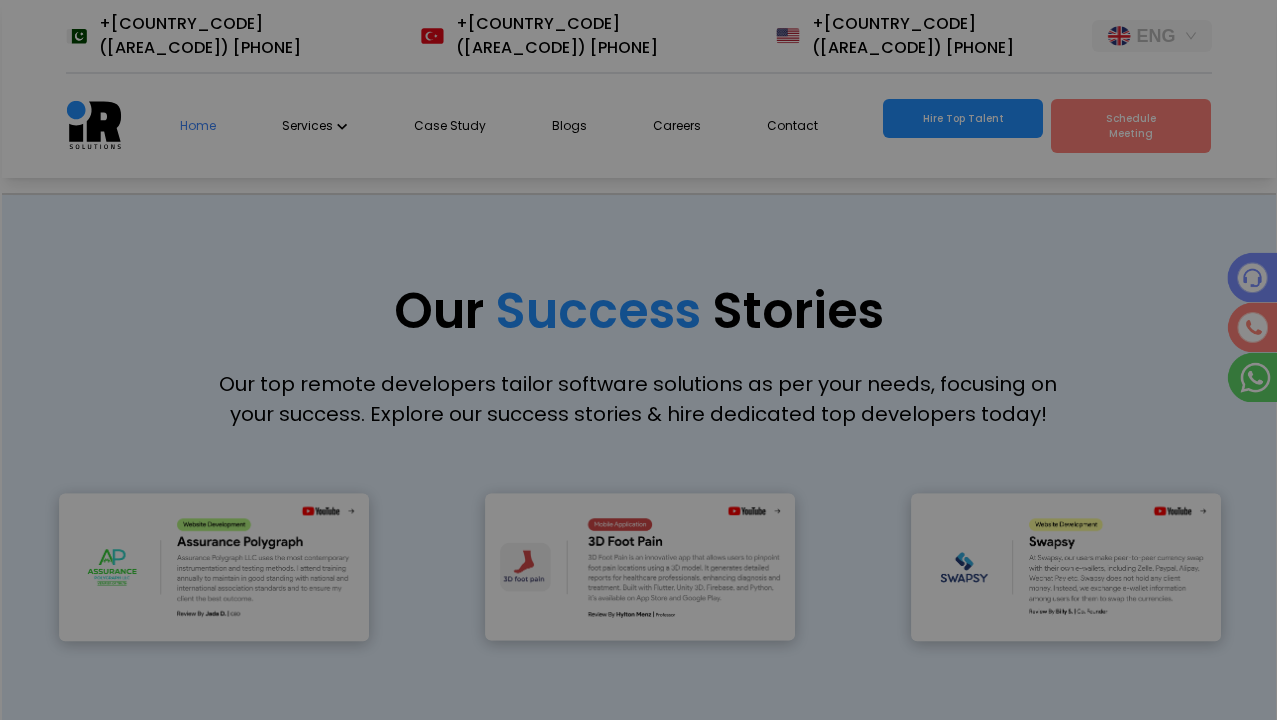 click at bounding box center (870, 194) 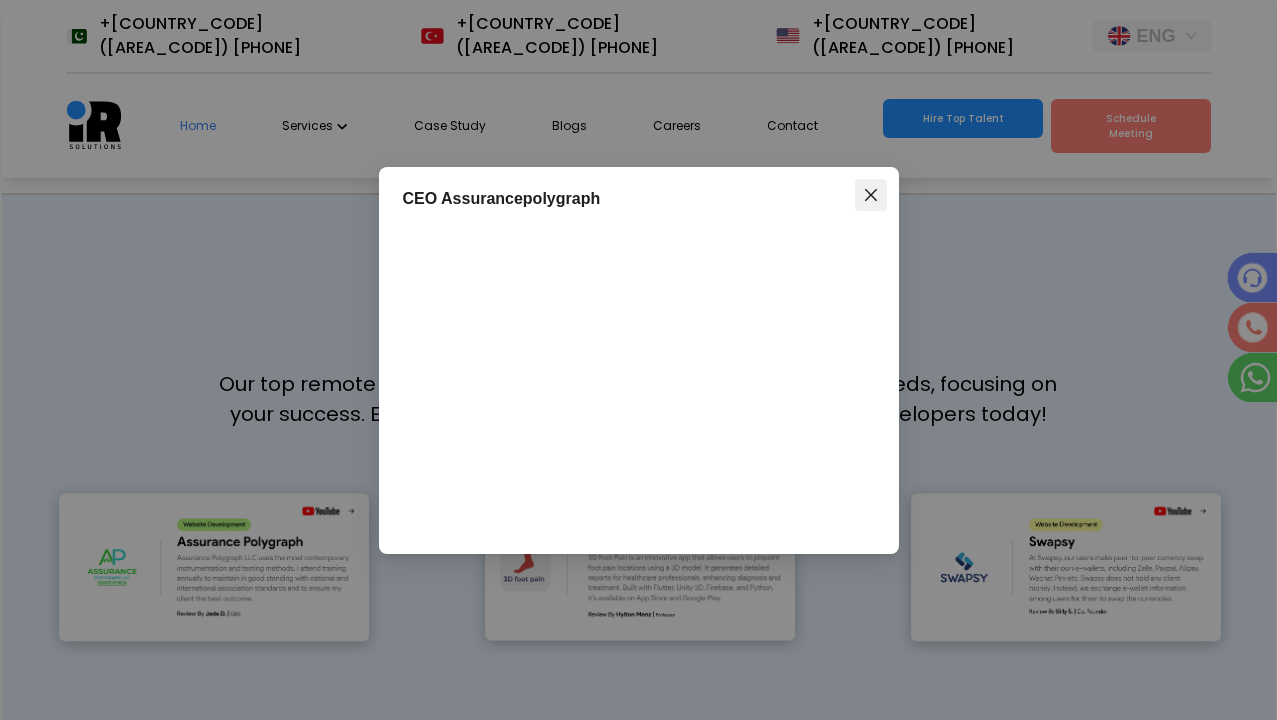 scroll, scrollTop: 0, scrollLeft: 422, axis: horizontal 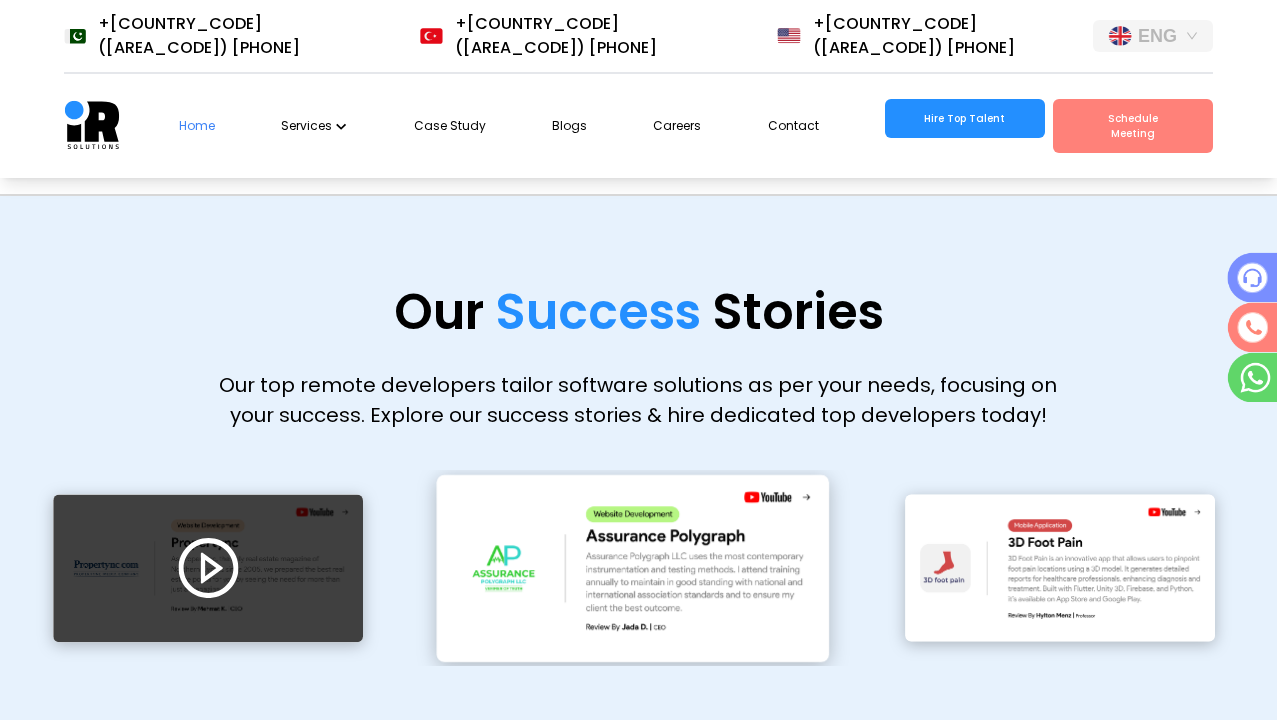 click at bounding box center [208, 568] 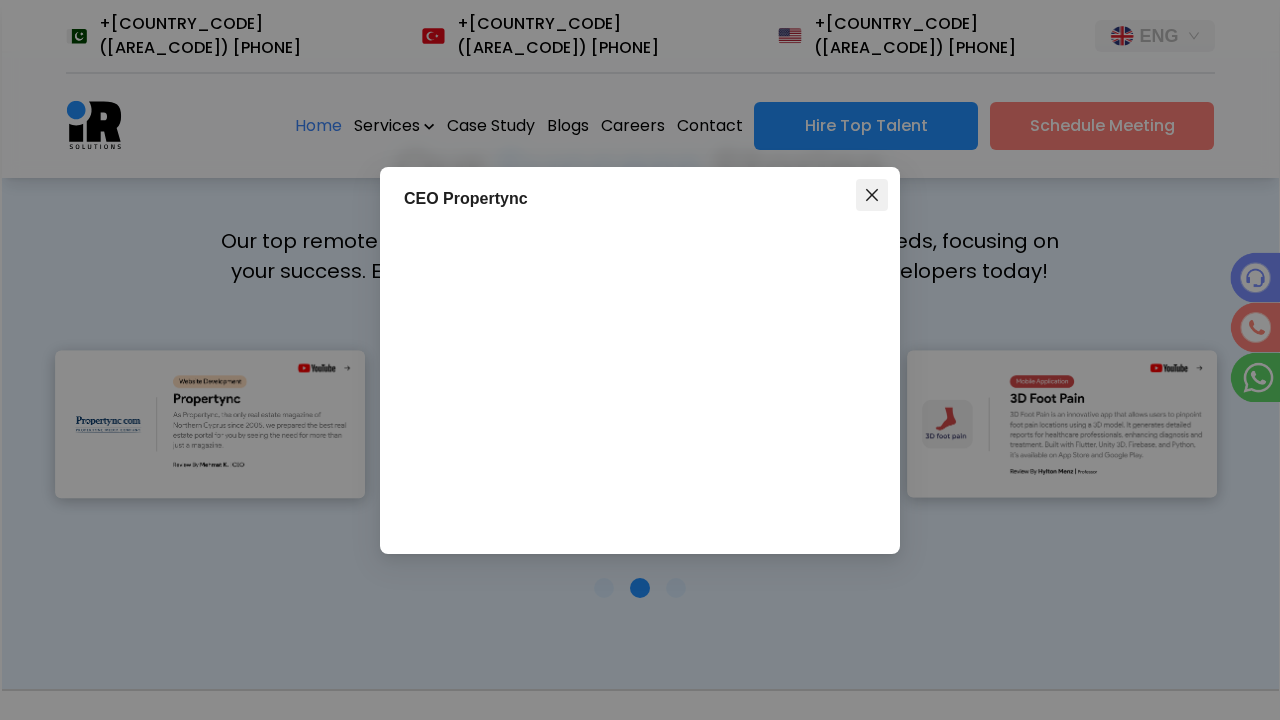 click at bounding box center (872, 194) 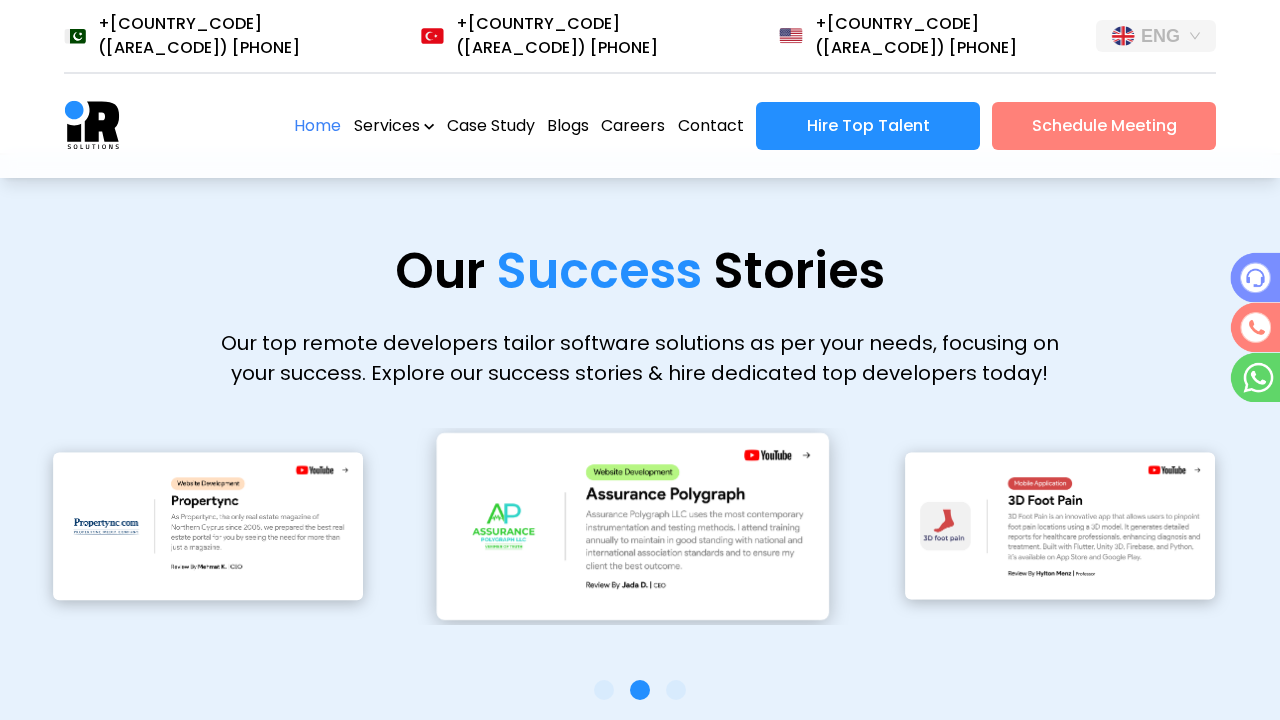 scroll, scrollTop: 5143, scrollLeft: 0, axis: vertical 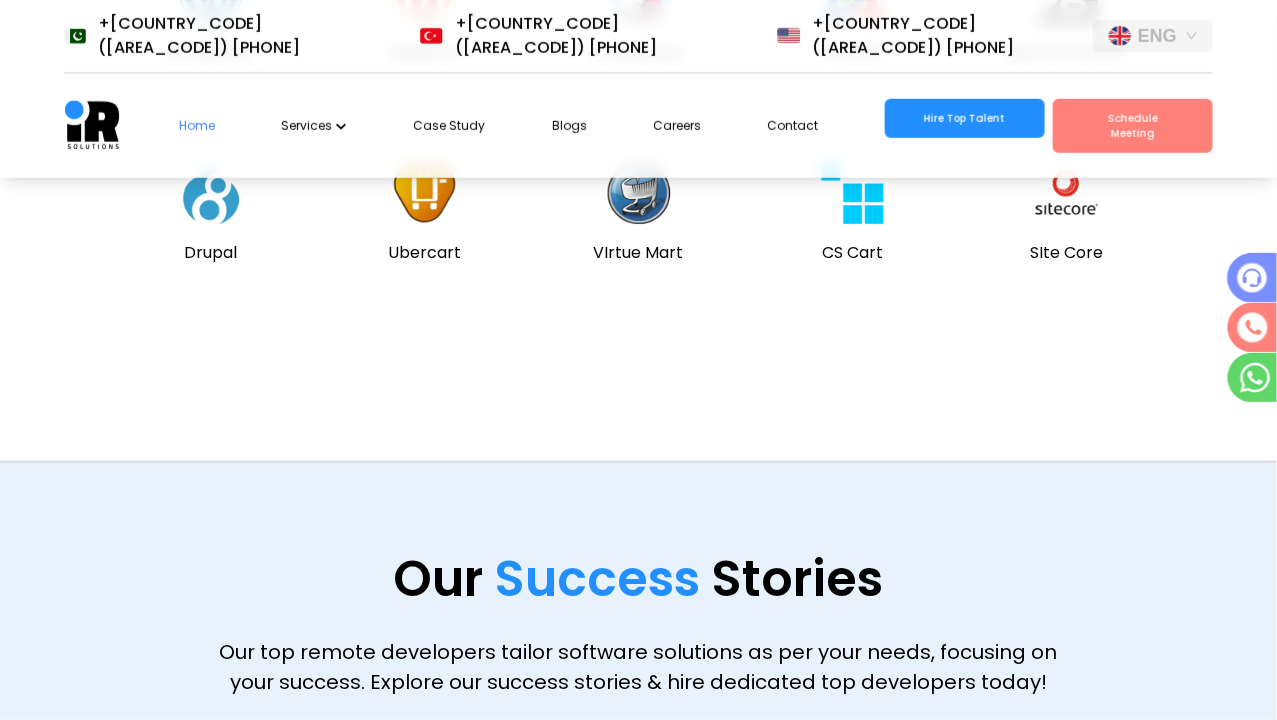 click at bounding box center [633, 835] 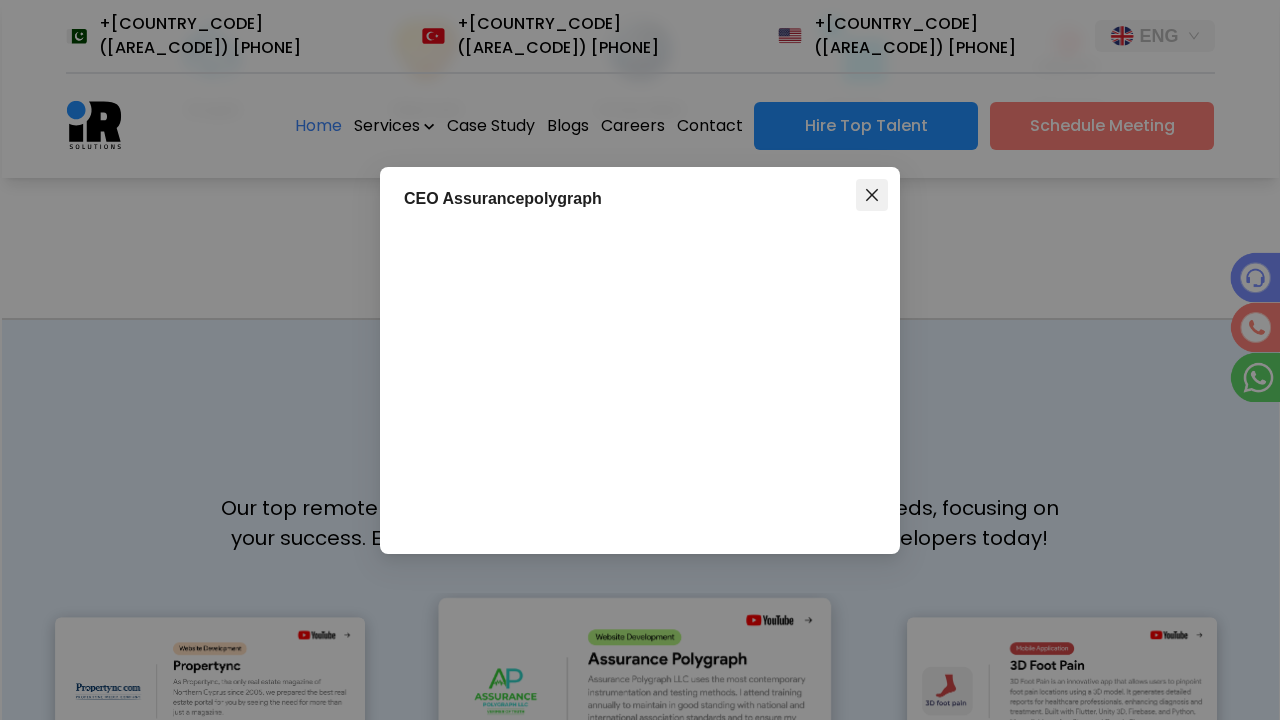 click at bounding box center (872, 194) 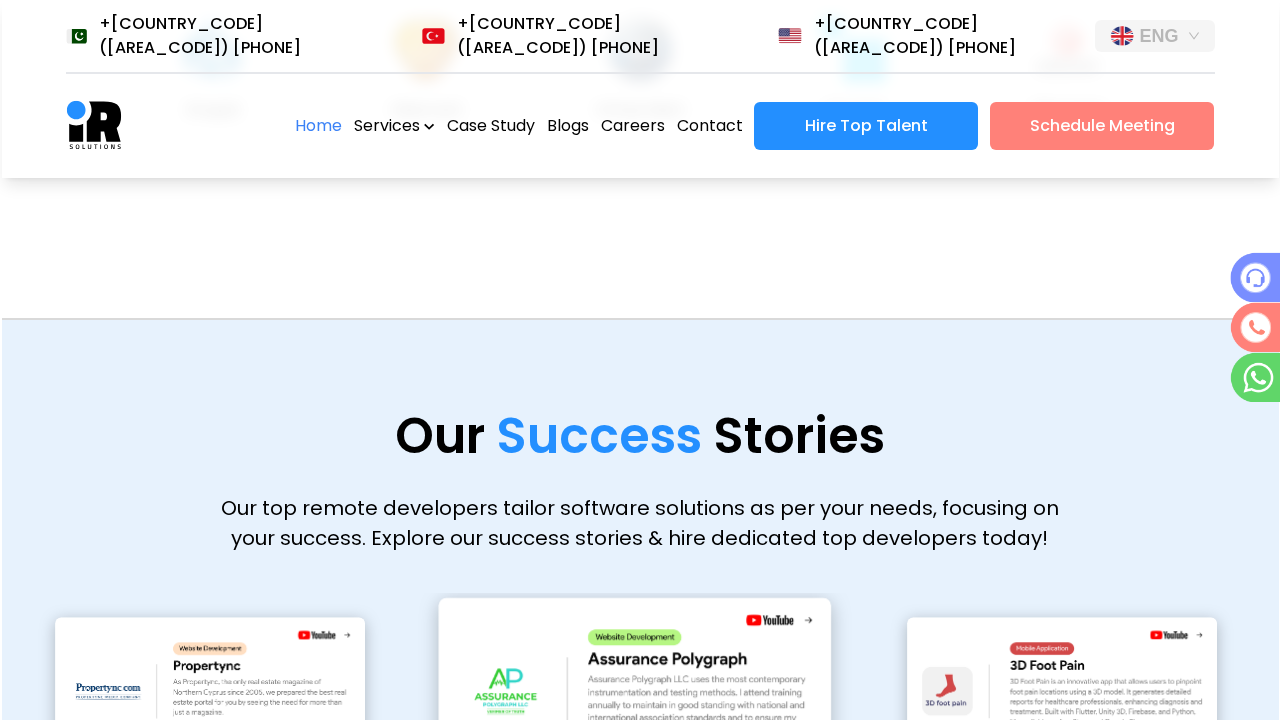 scroll, scrollTop: 0, scrollLeft: 800, axis: horizontal 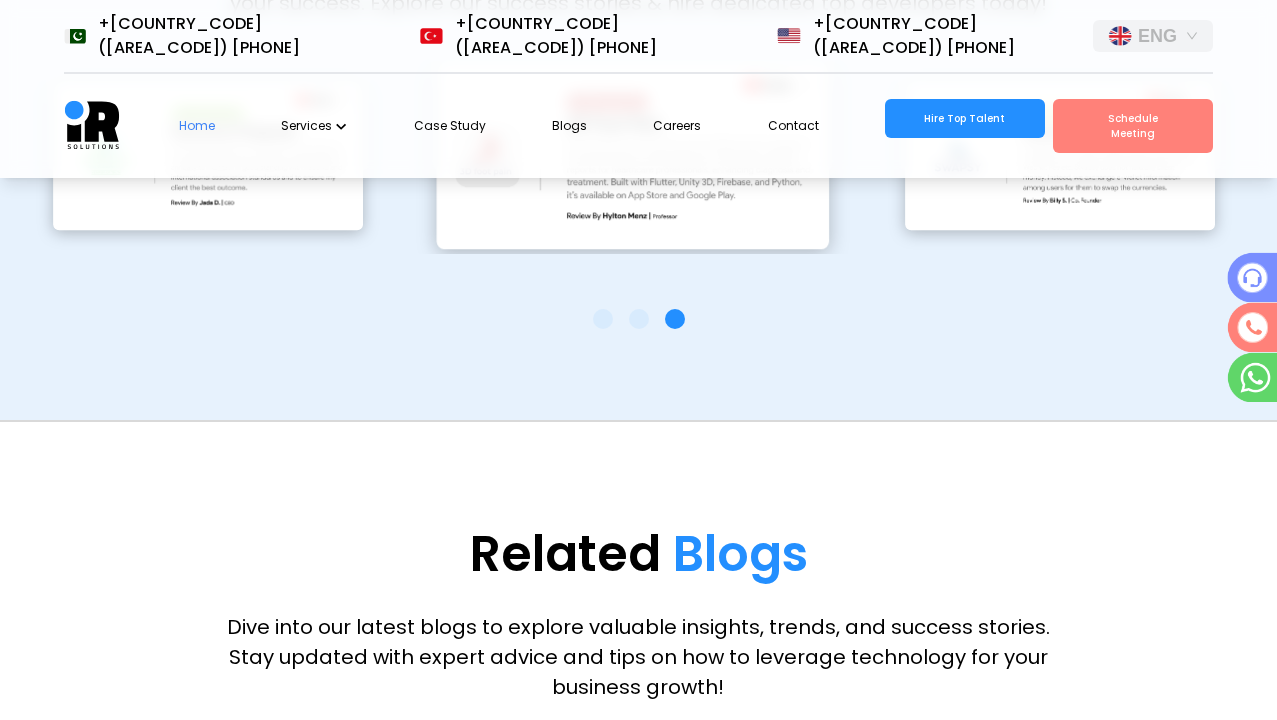 click at bounding box center [1065, 848] 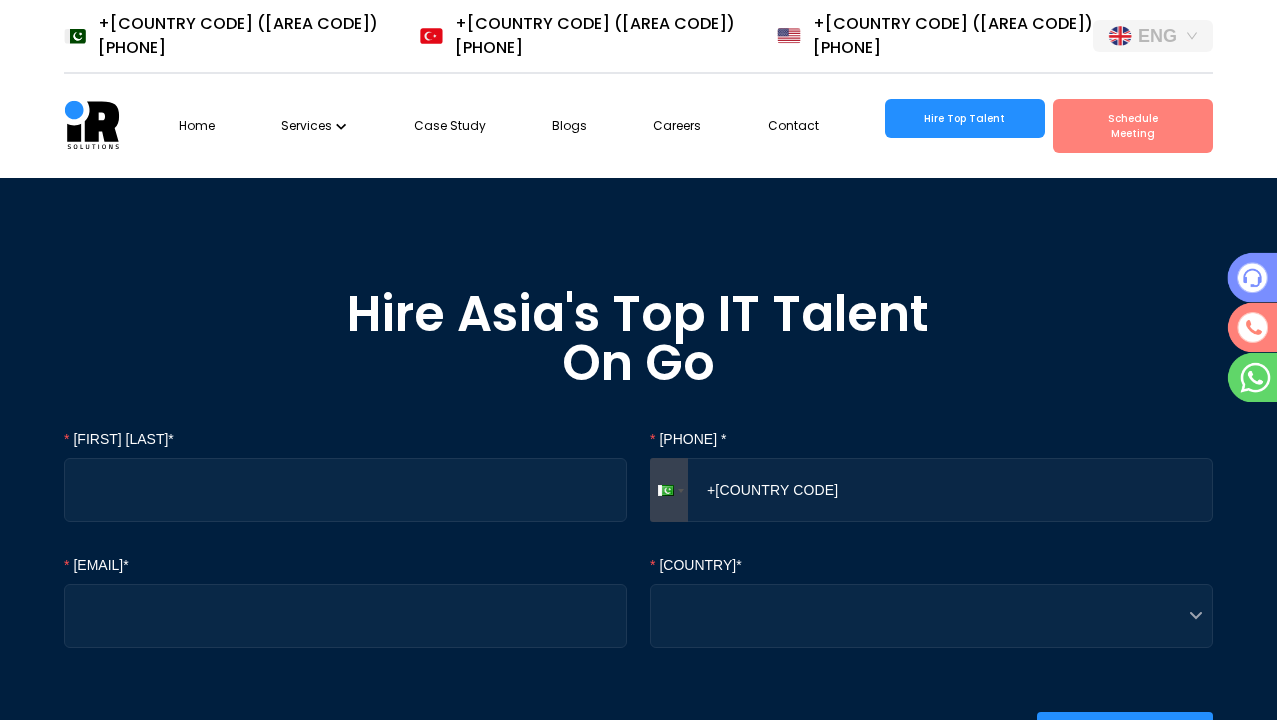 scroll, scrollTop: 0, scrollLeft: 0, axis: both 